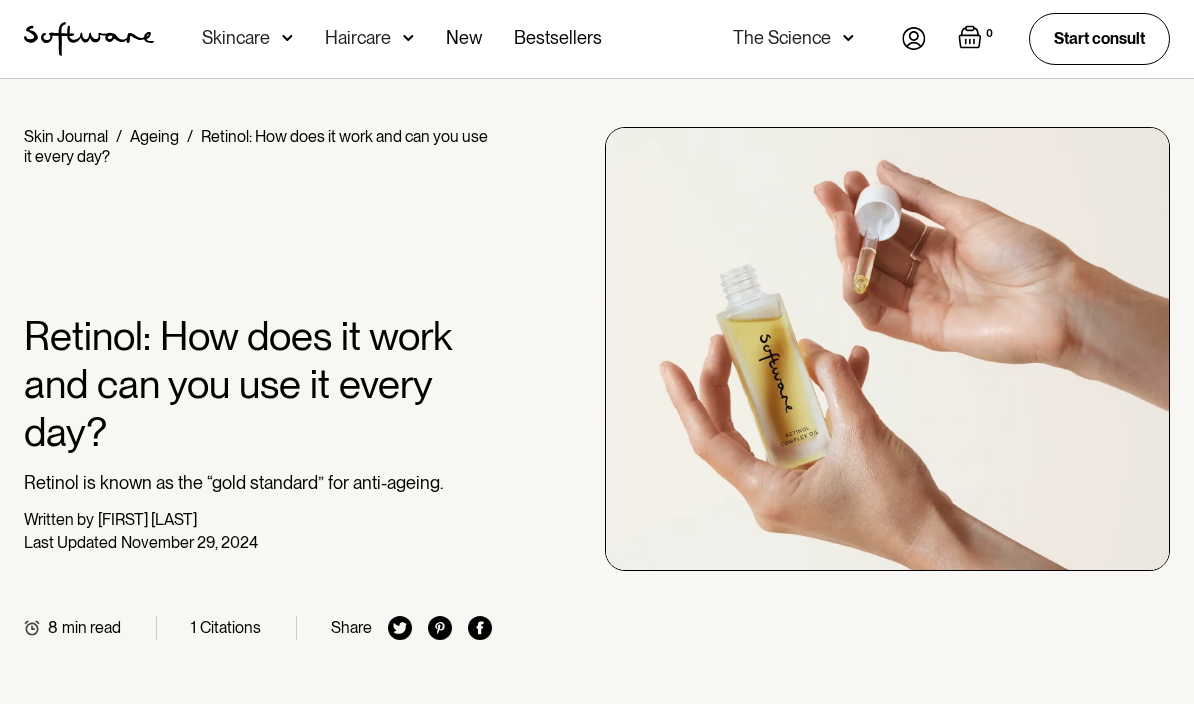 scroll, scrollTop: 0, scrollLeft: 0, axis: both 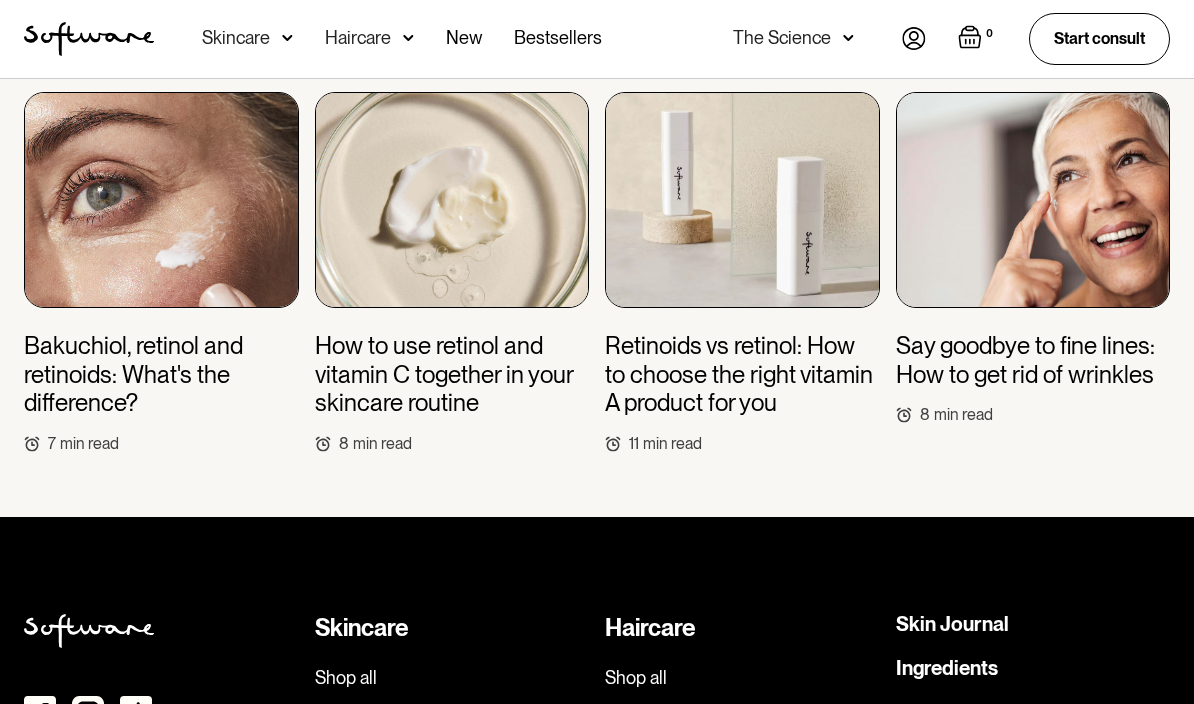 click on "Shop all" at bounding box center [452, 678] 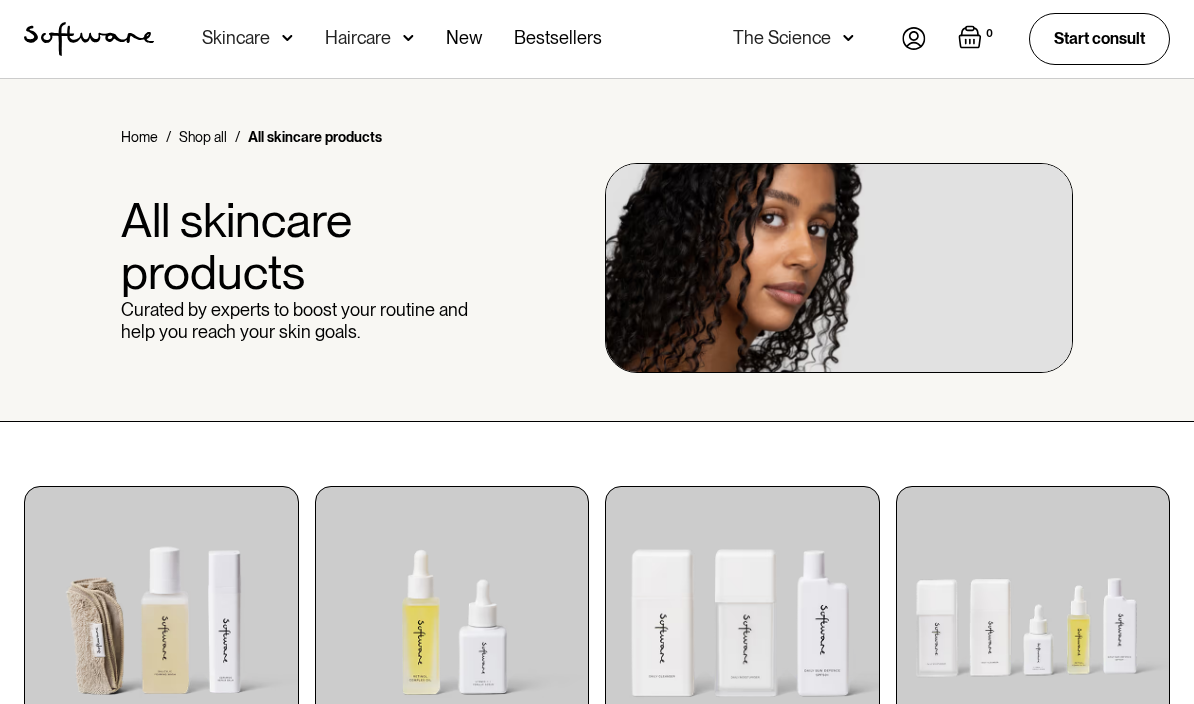 scroll, scrollTop: 0, scrollLeft: 0, axis: both 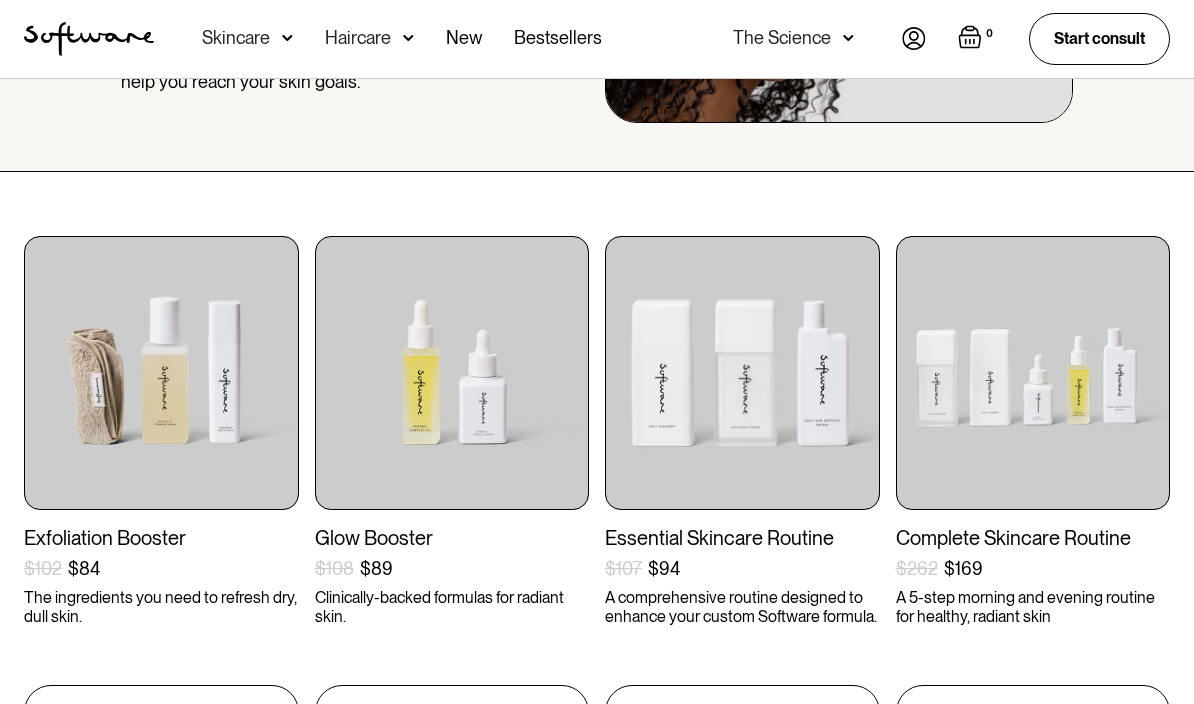 click at bounding box center (161, 373) 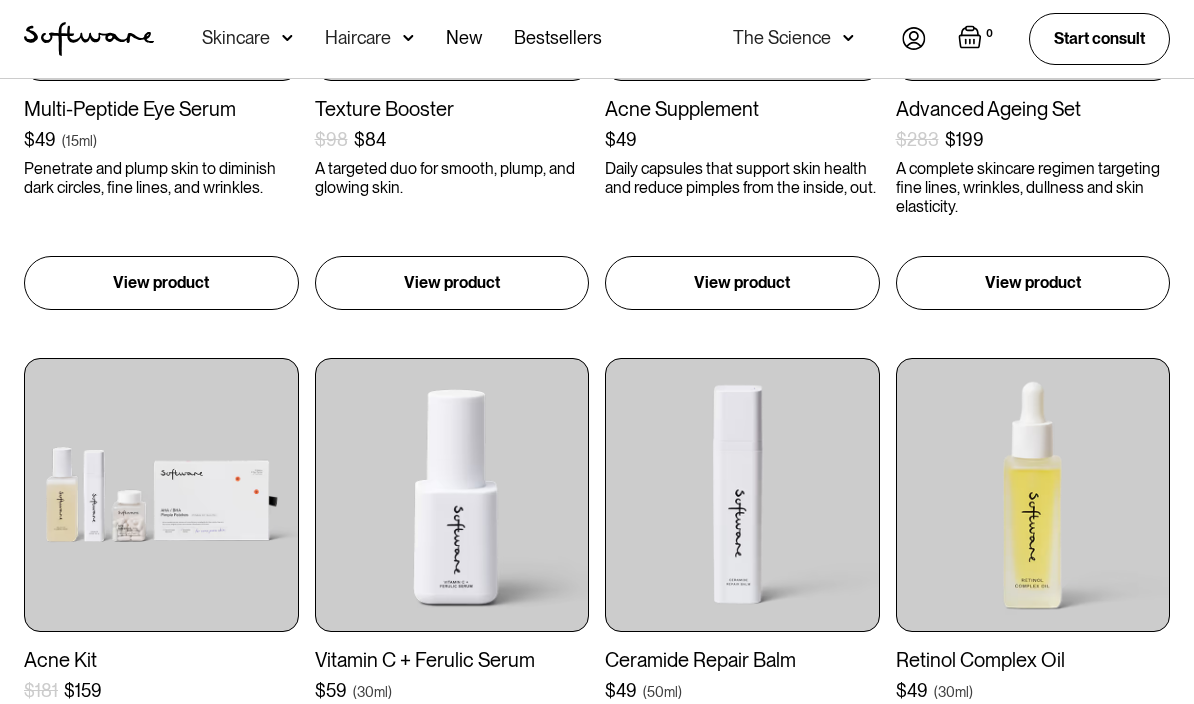 scroll, scrollTop: 1796, scrollLeft: 0, axis: vertical 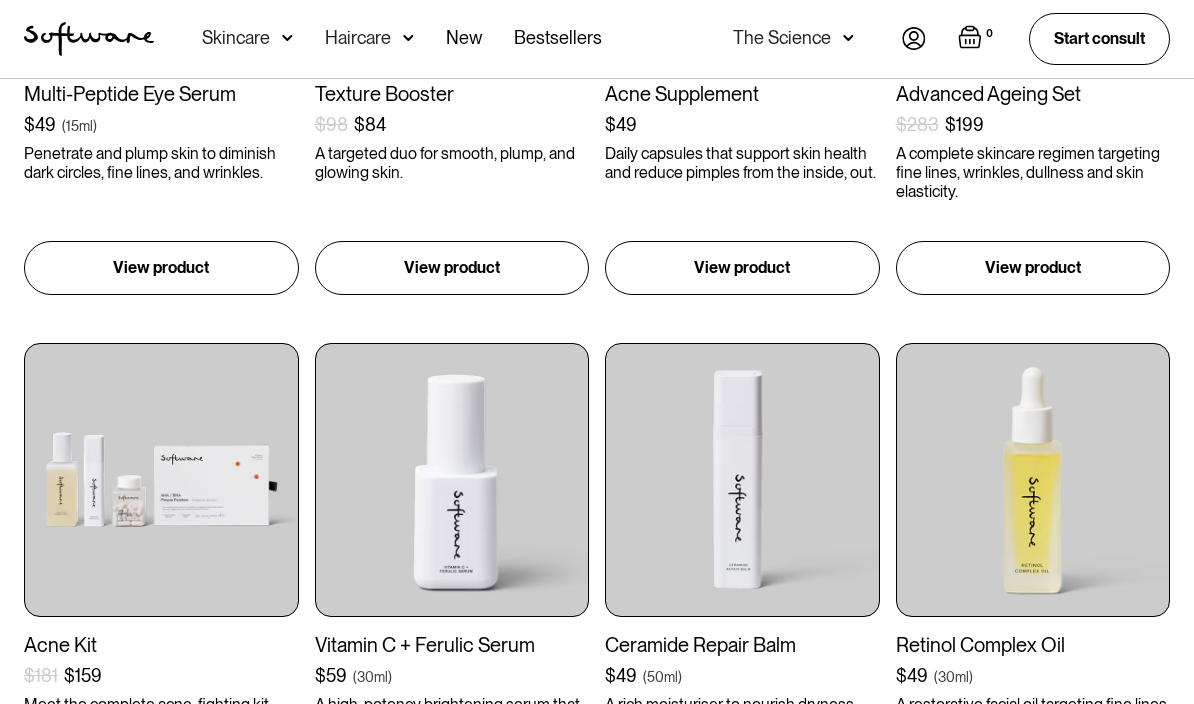 click at bounding box center [1033, 480] 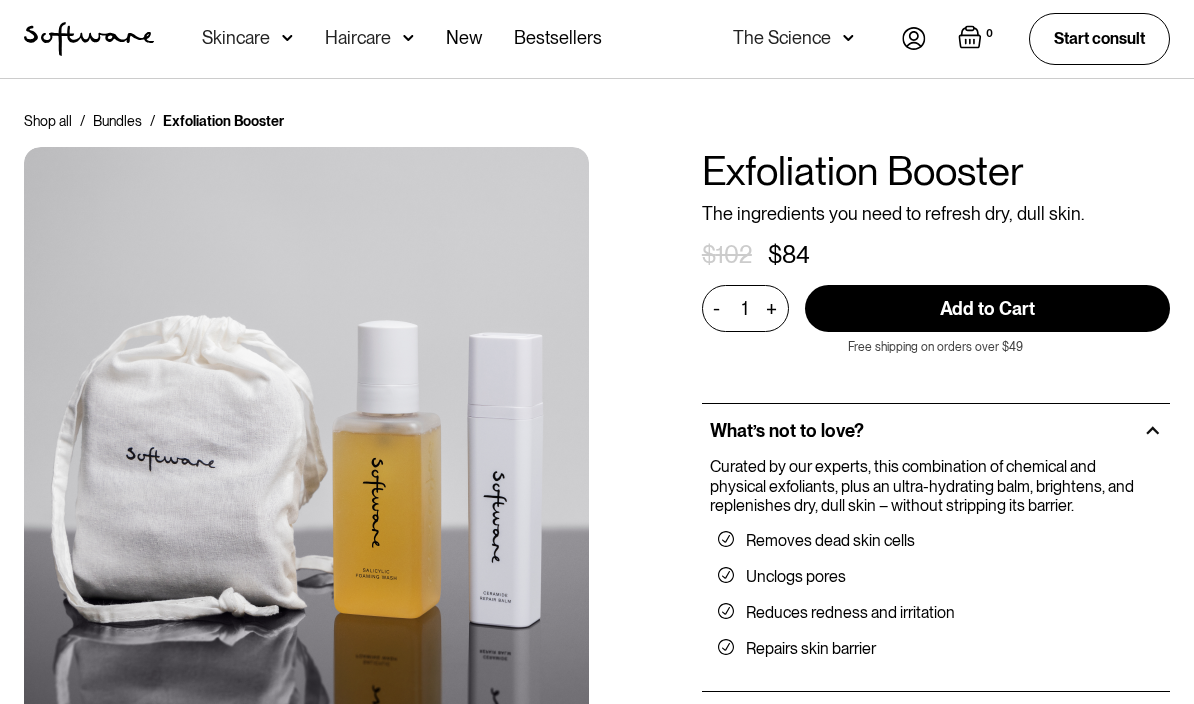 scroll, scrollTop: 0, scrollLeft: 0, axis: both 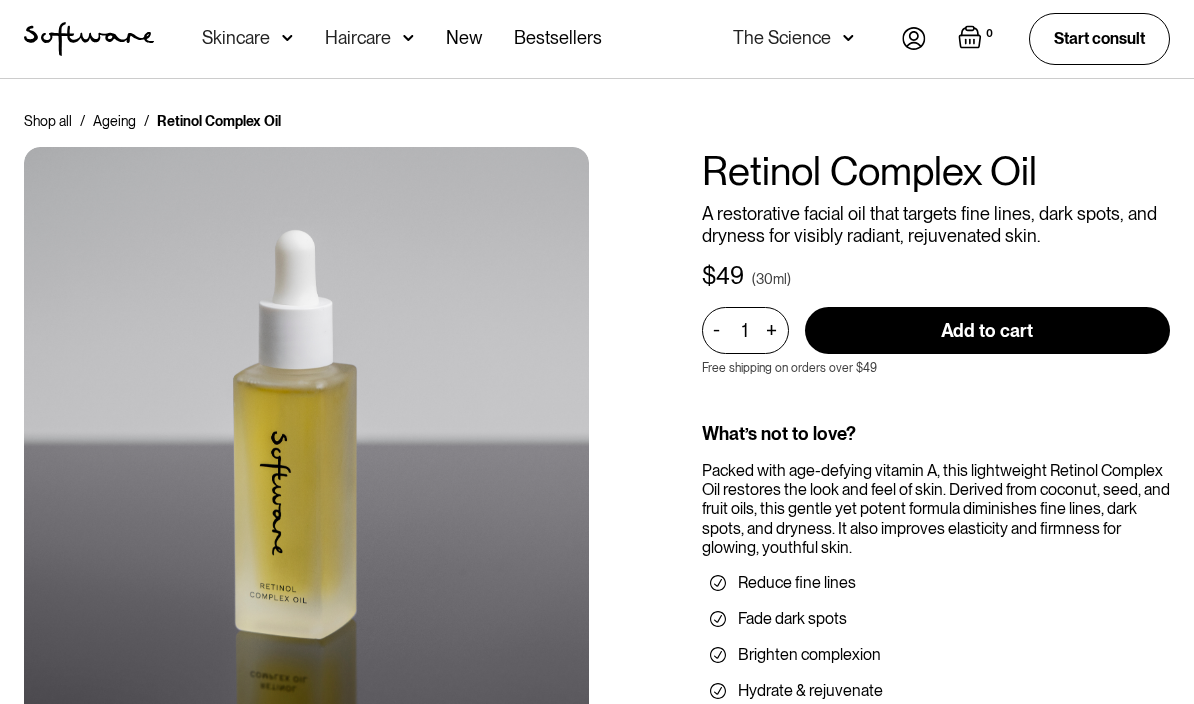 click on "Bestsellers" at bounding box center [558, 39] 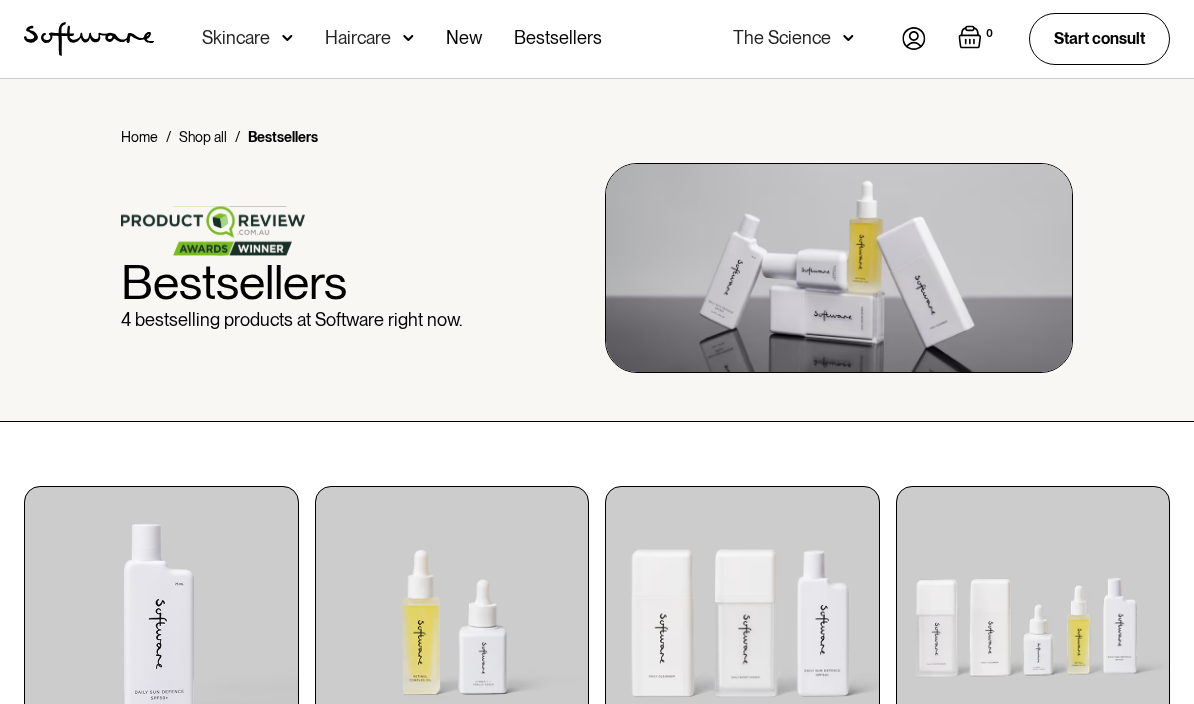 scroll, scrollTop: 0, scrollLeft: 0, axis: both 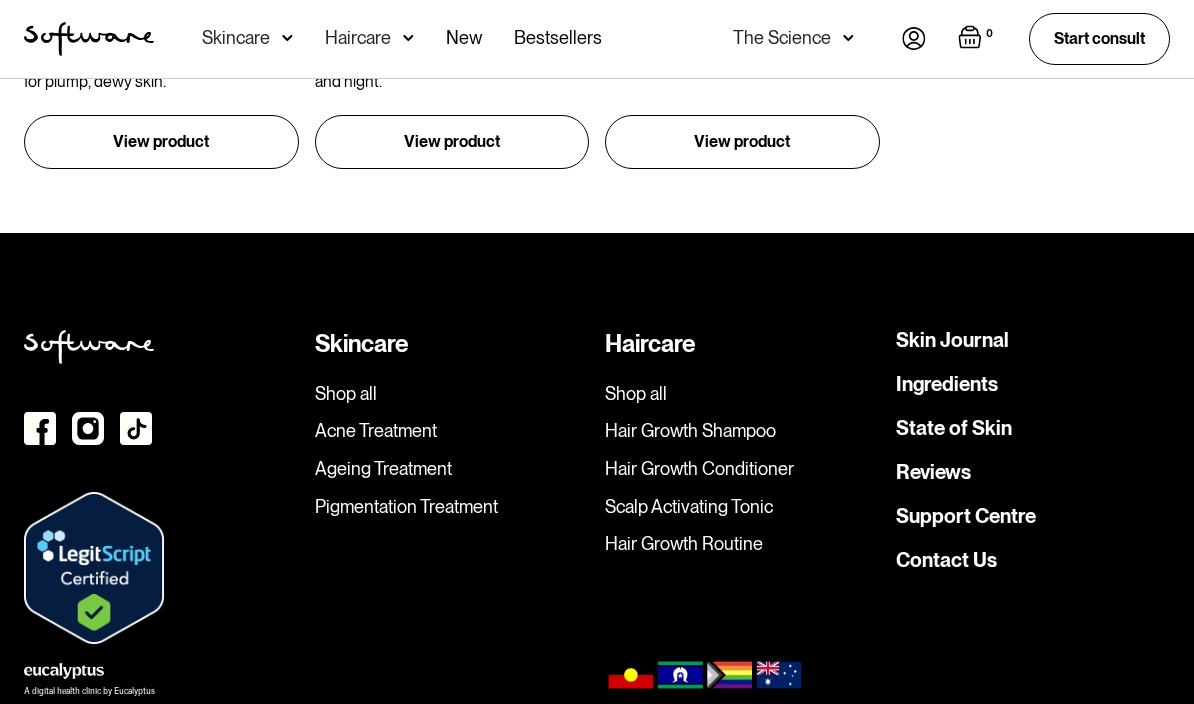 click on "Contact Us" at bounding box center [946, 560] 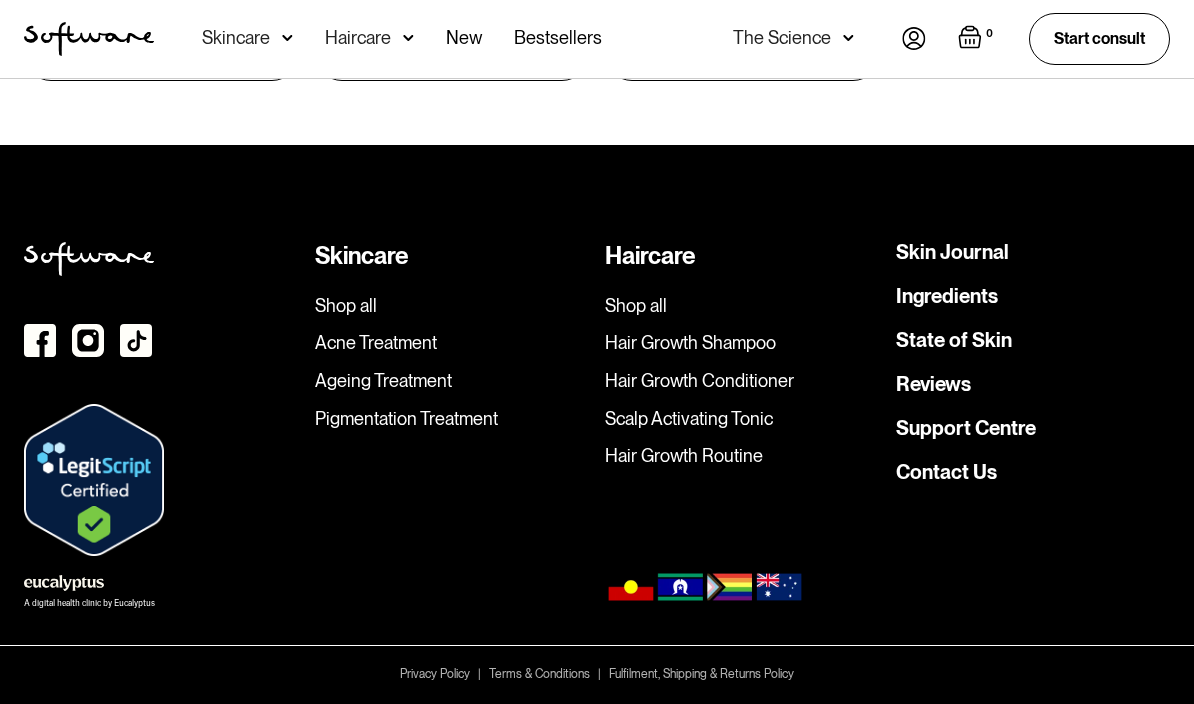 click on "State of Skin" at bounding box center [954, 340] 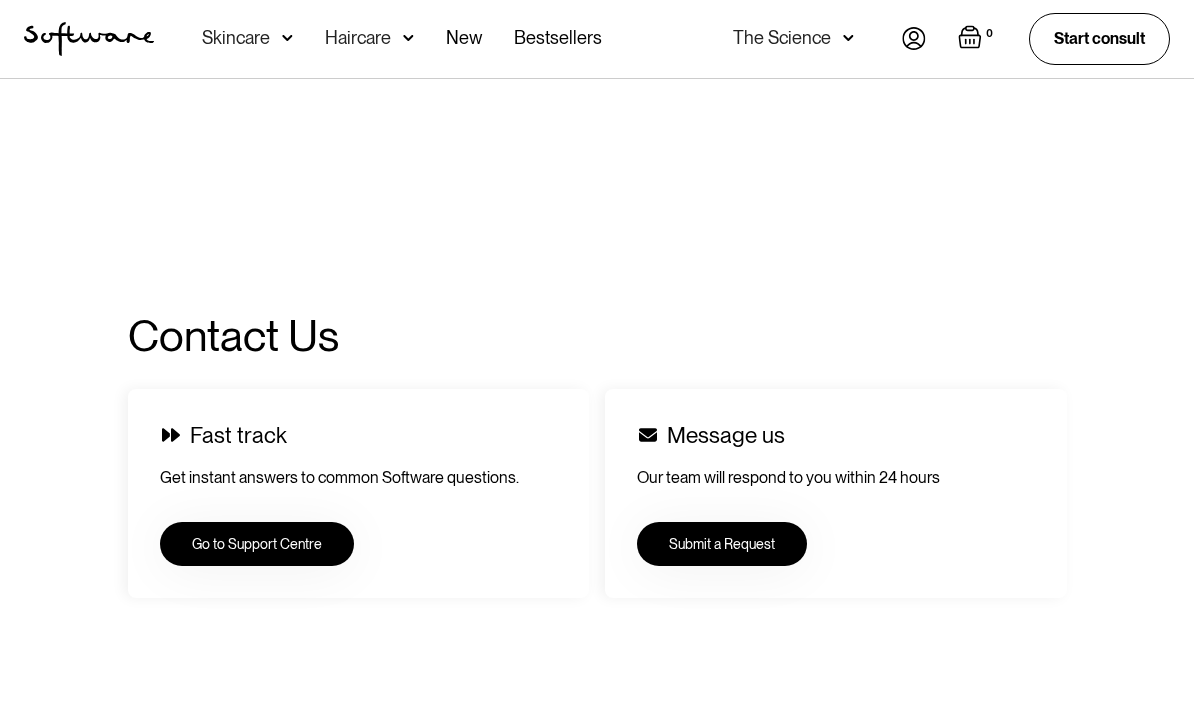 scroll, scrollTop: 0, scrollLeft: 0, axis: both 